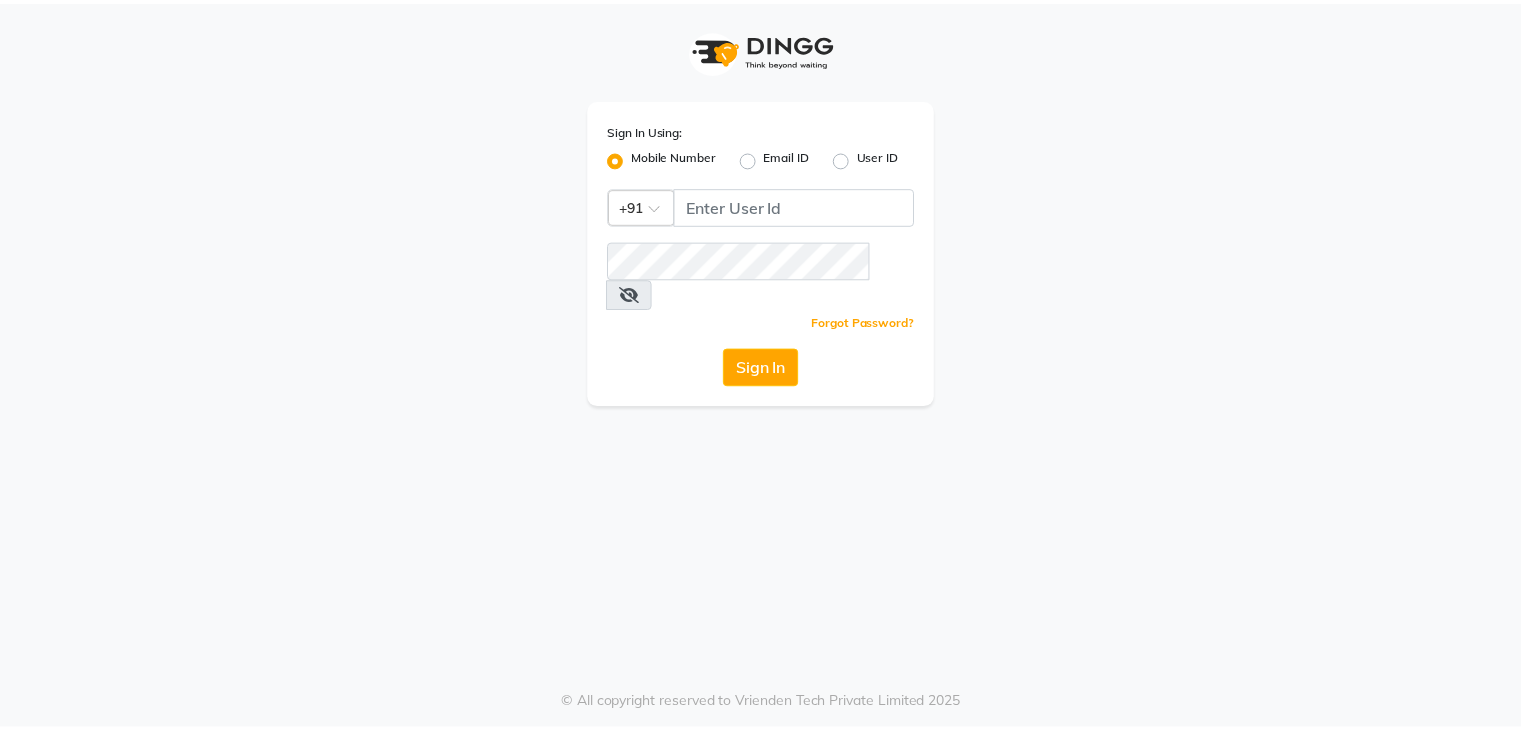 scroll, scrollTop: 0, scrollLeft: 0, axis: both 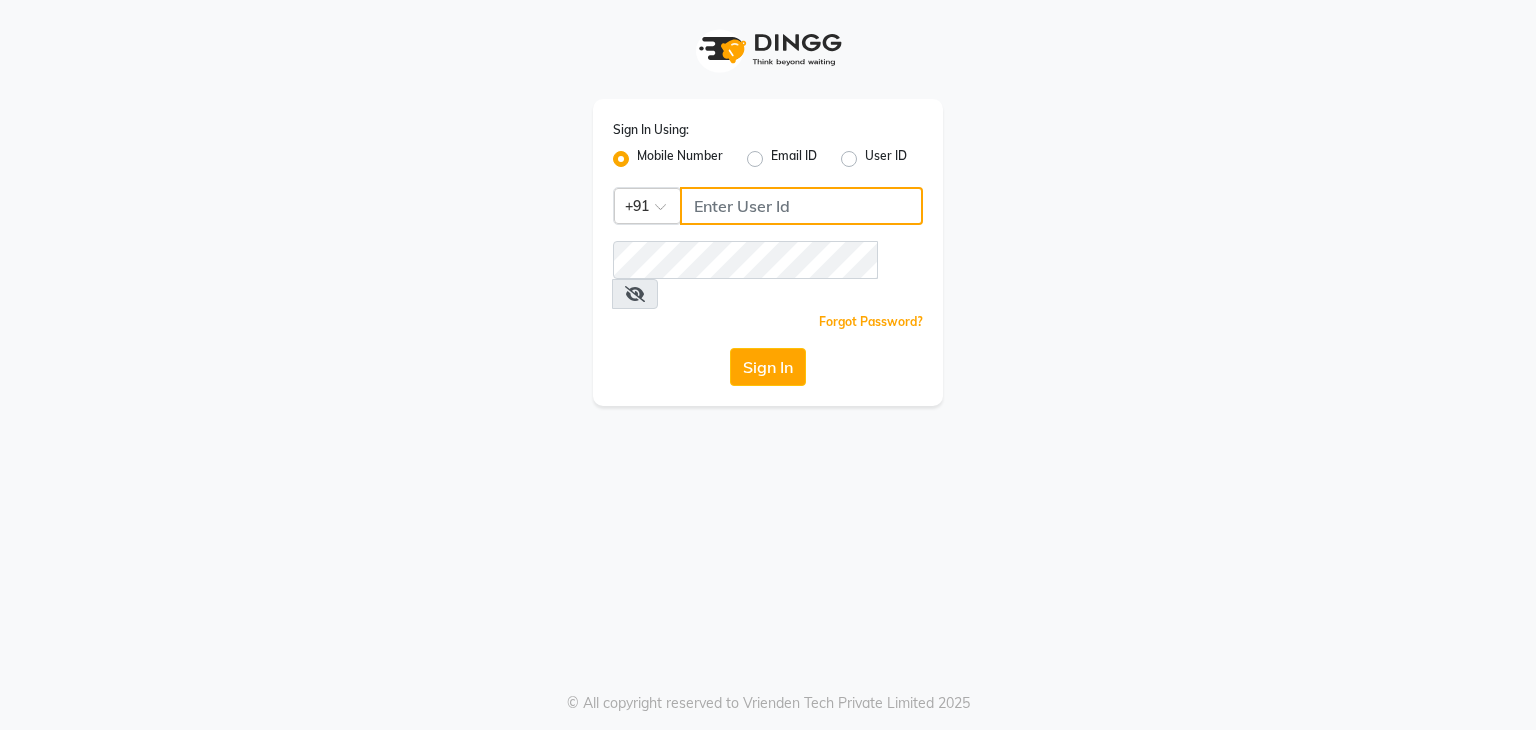 click 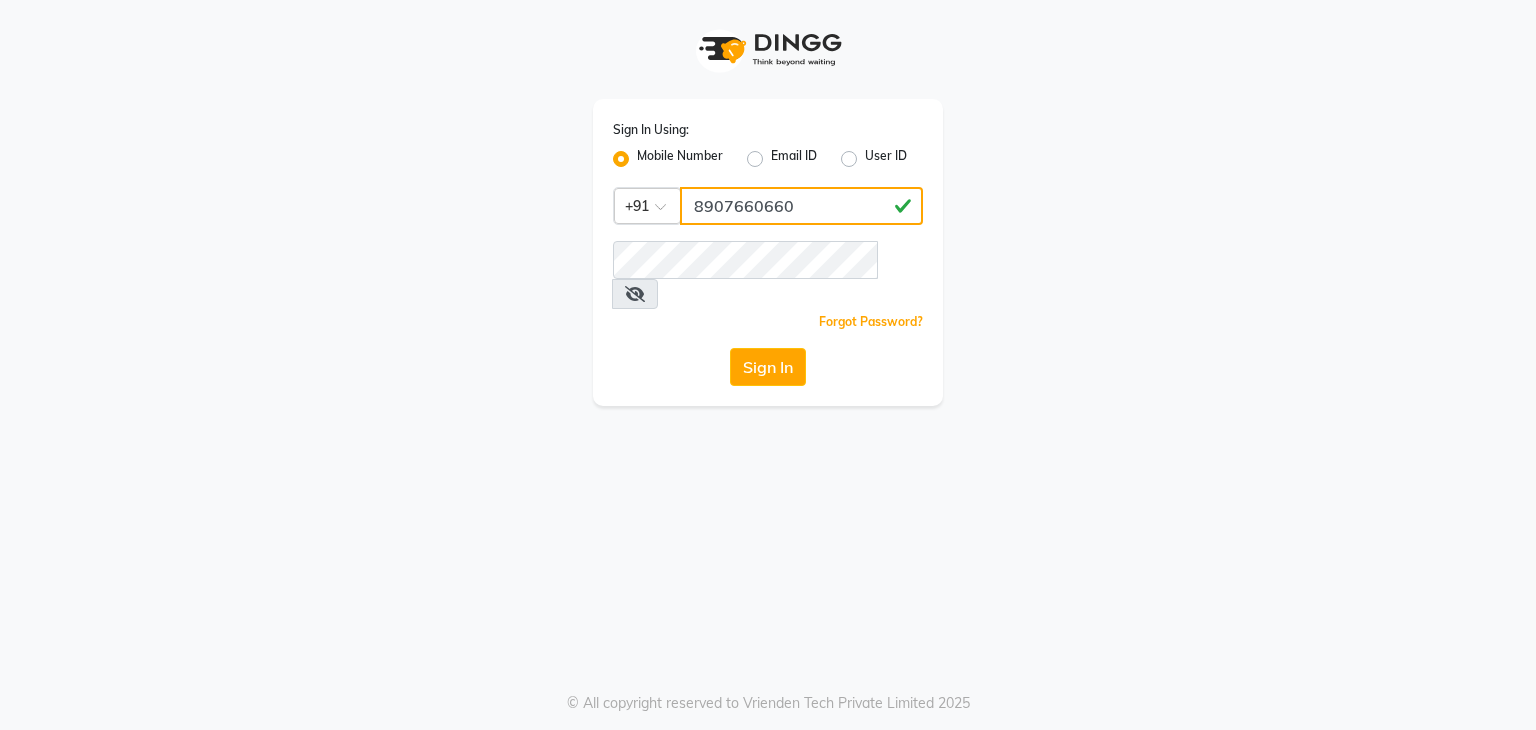 type on "8907660660" 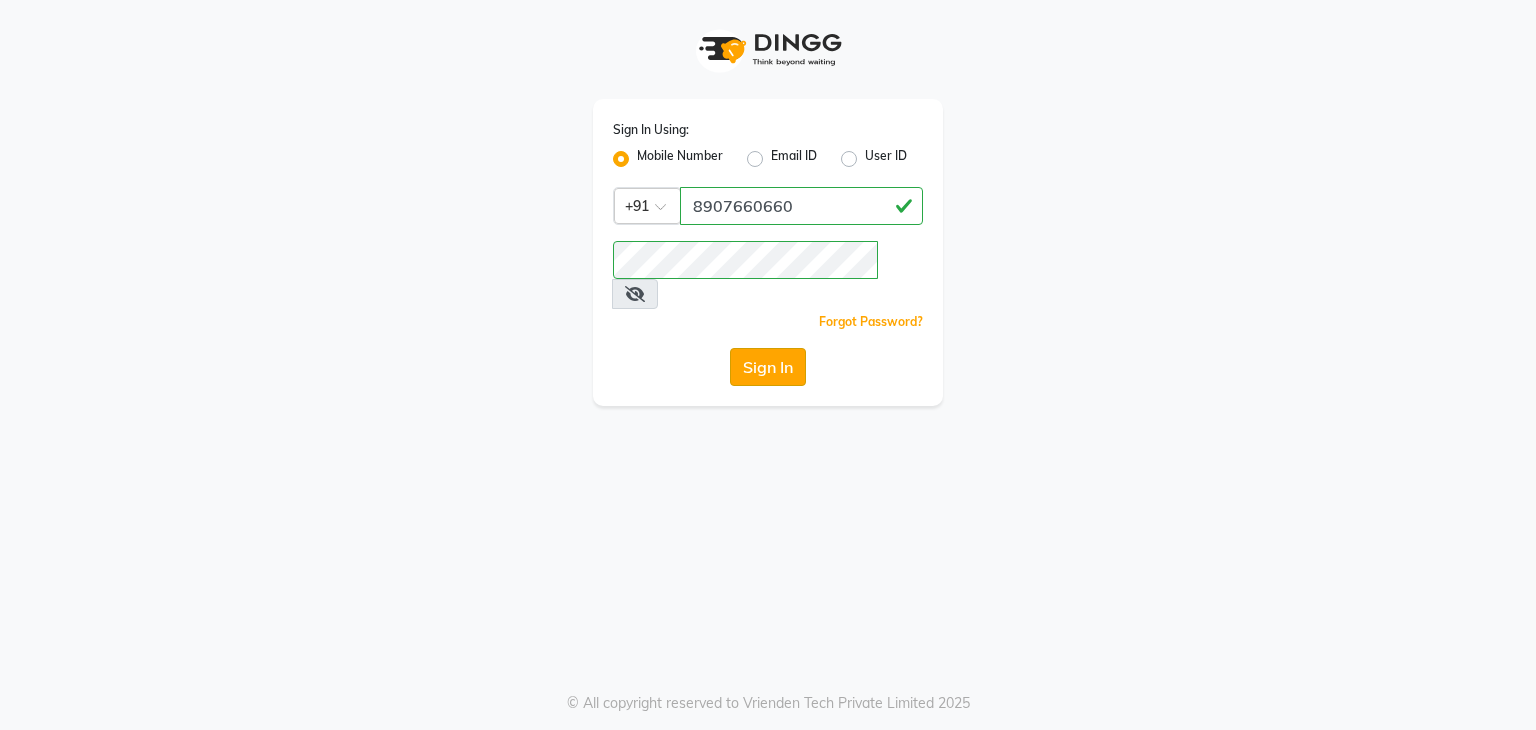 click on "Sign In" 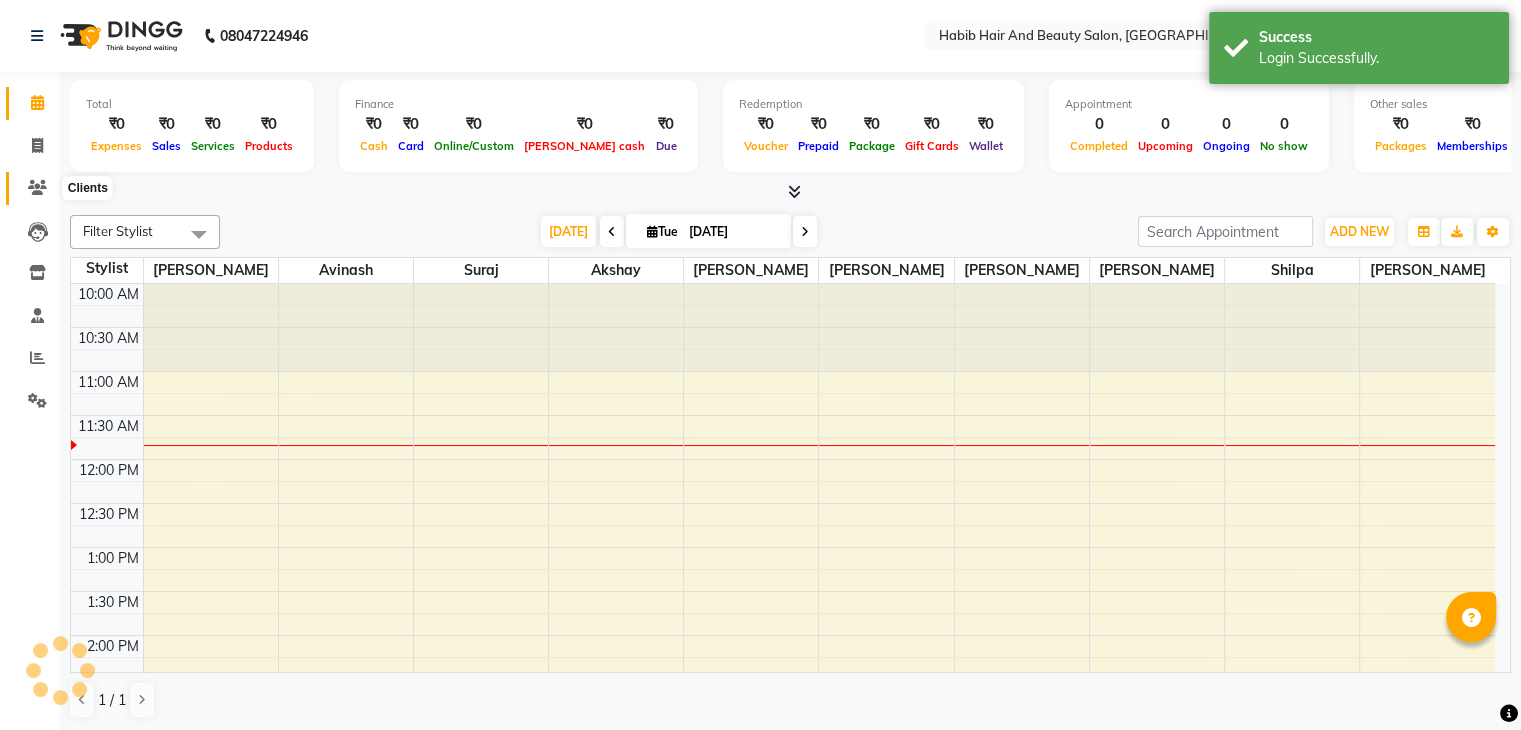 scroll, scrollTop: 0, scrollLeft: 0, axis: both 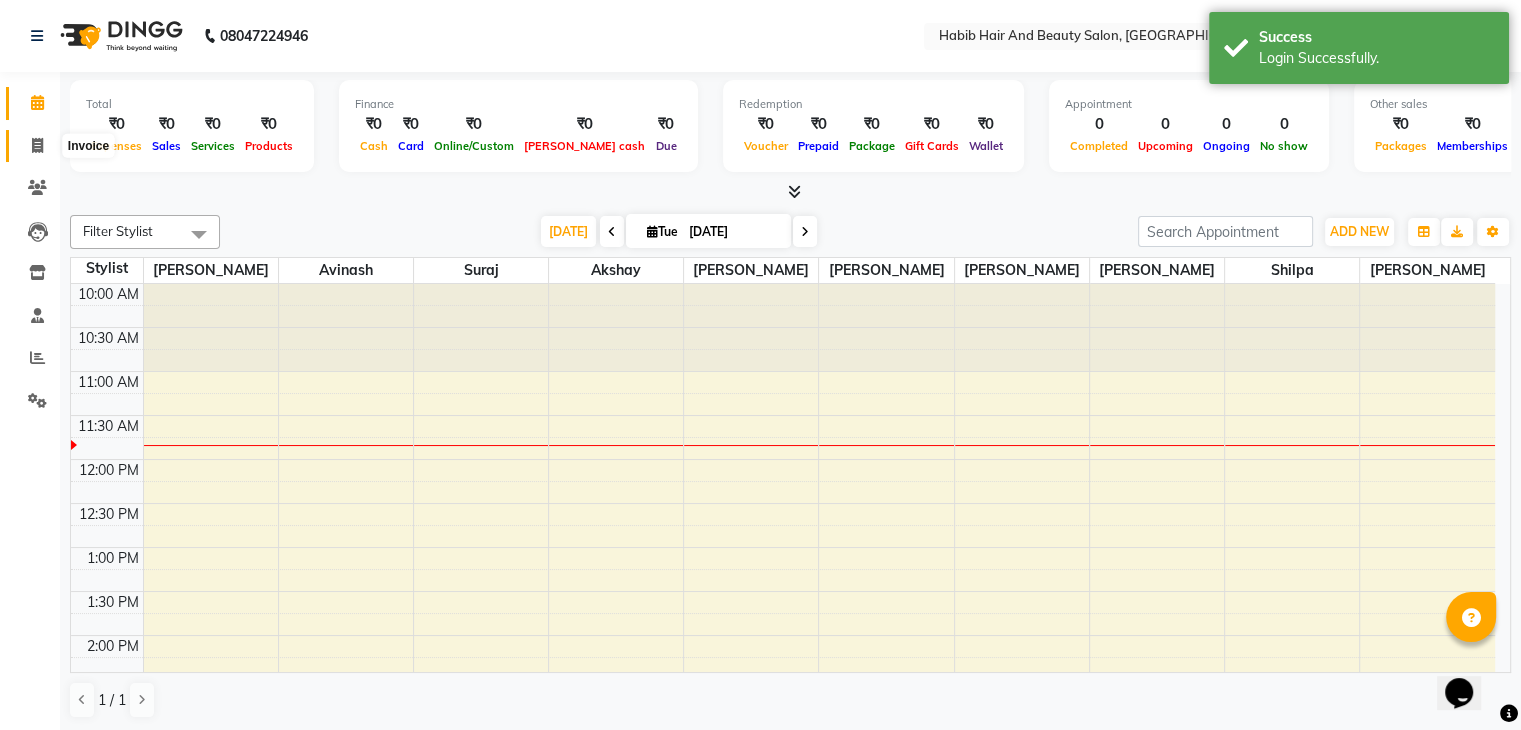 click 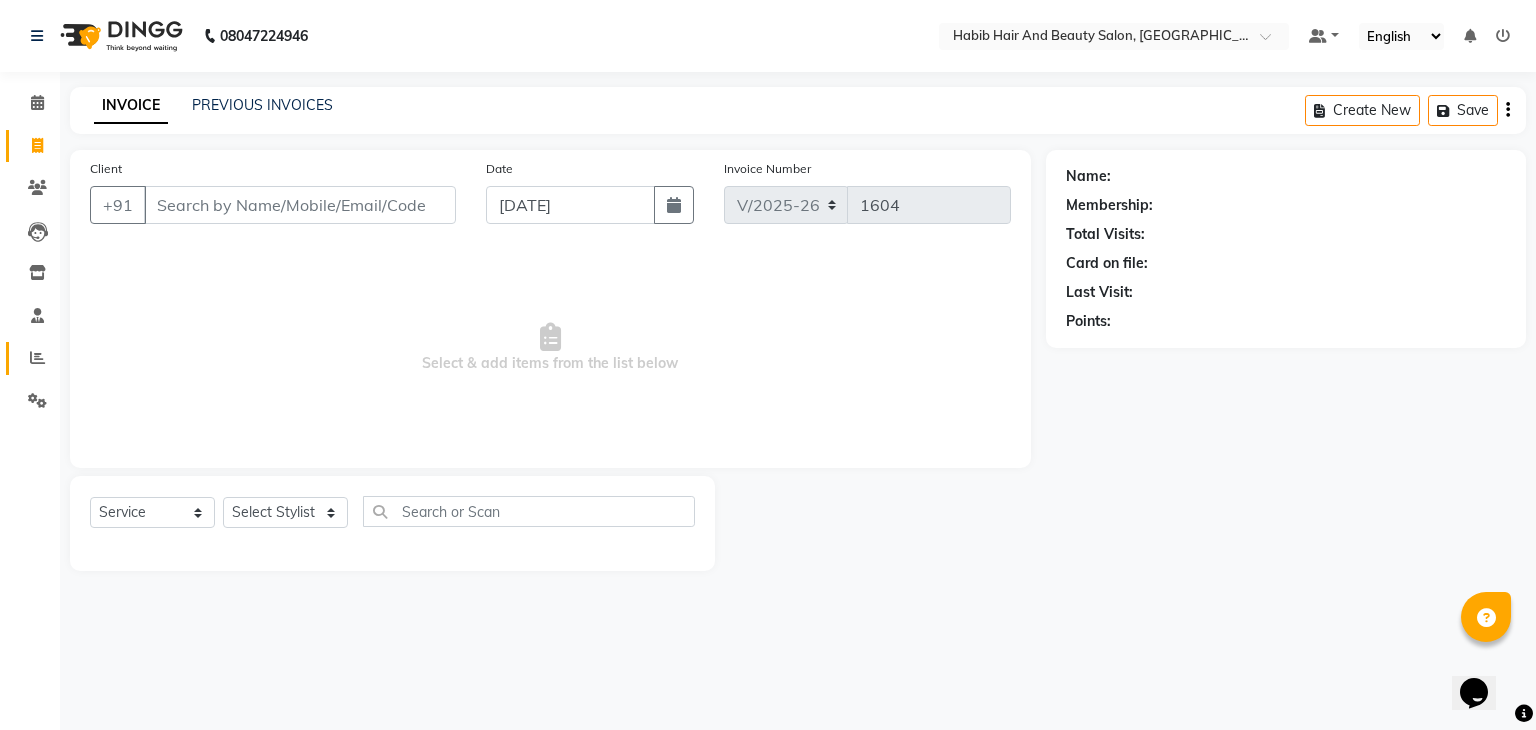 click on "Reports" 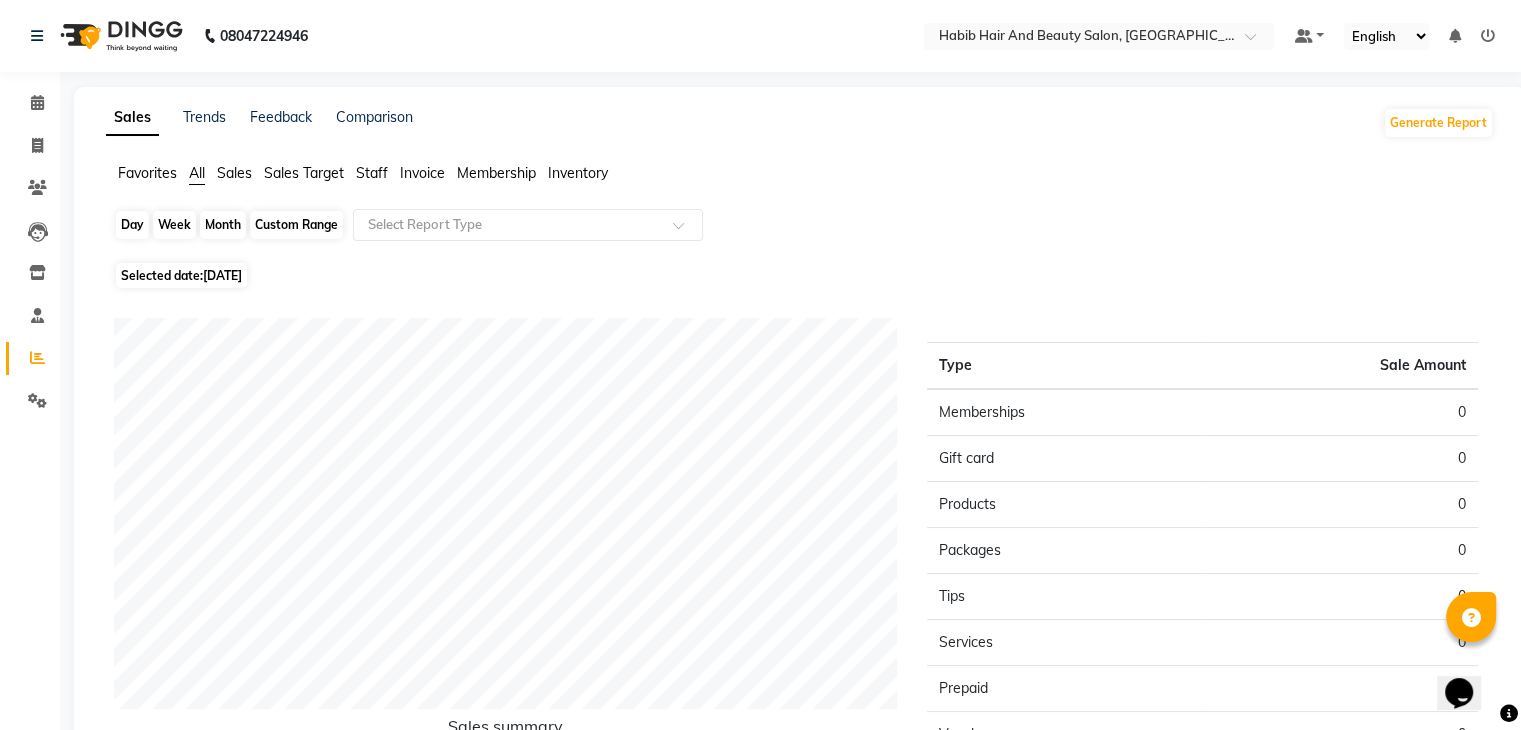 click on "Day" 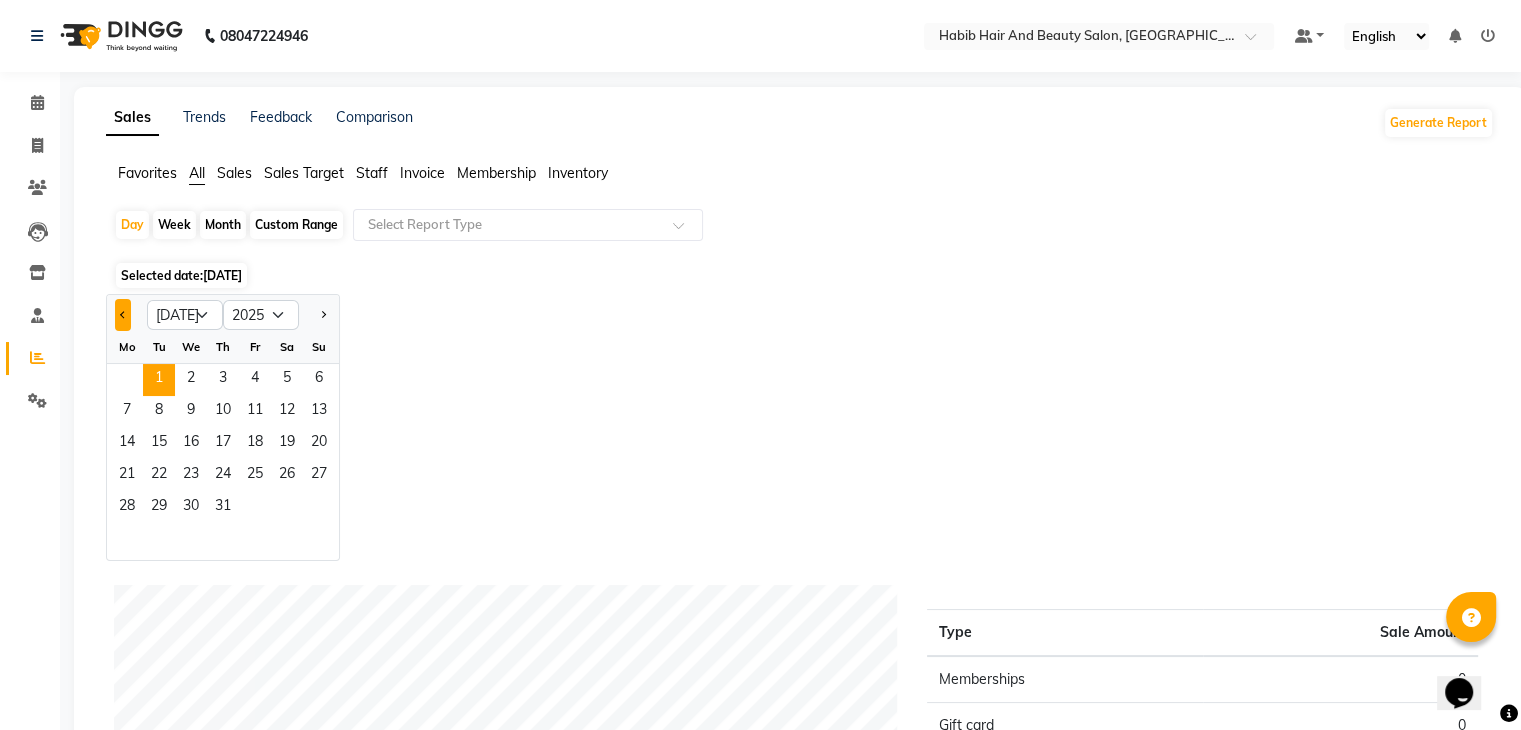 click 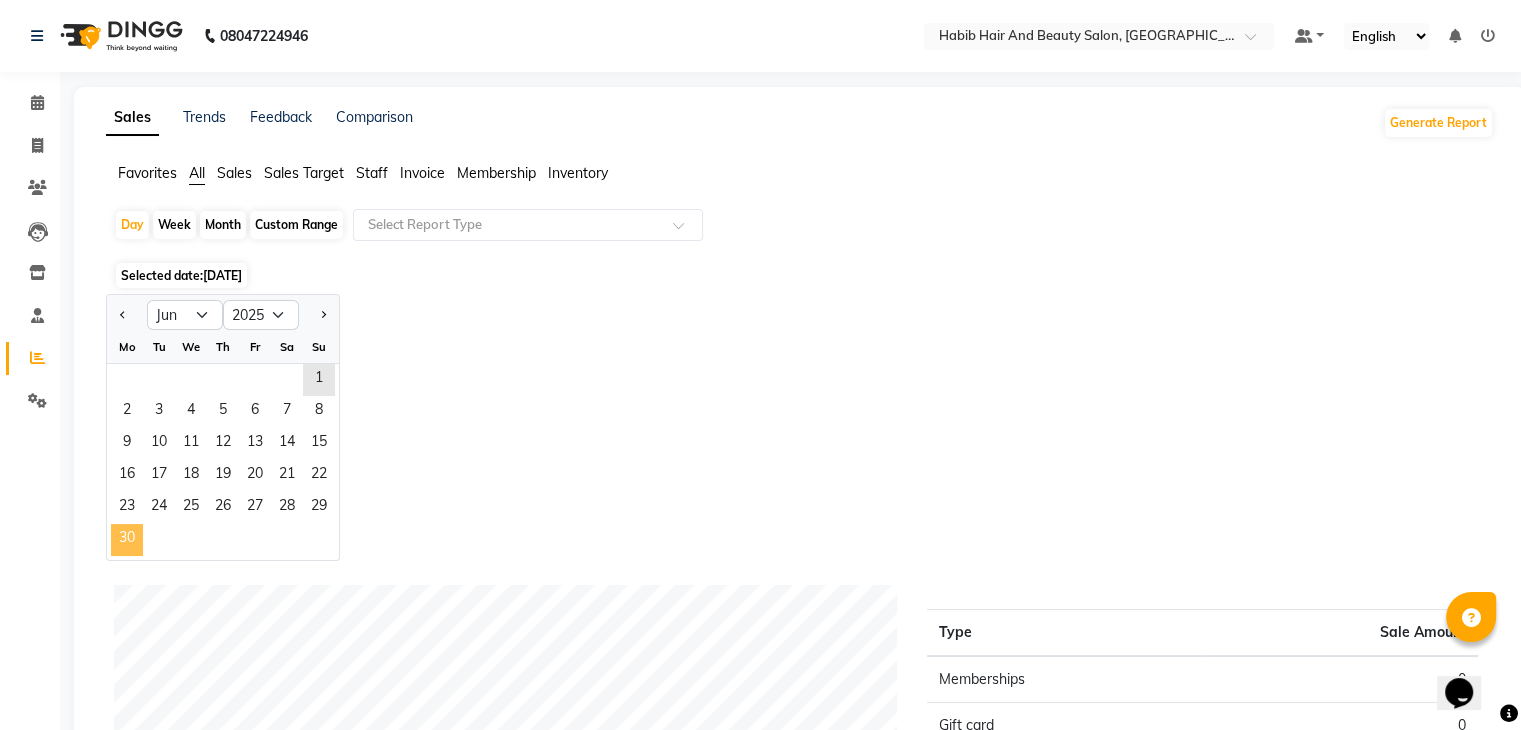 click on "30" 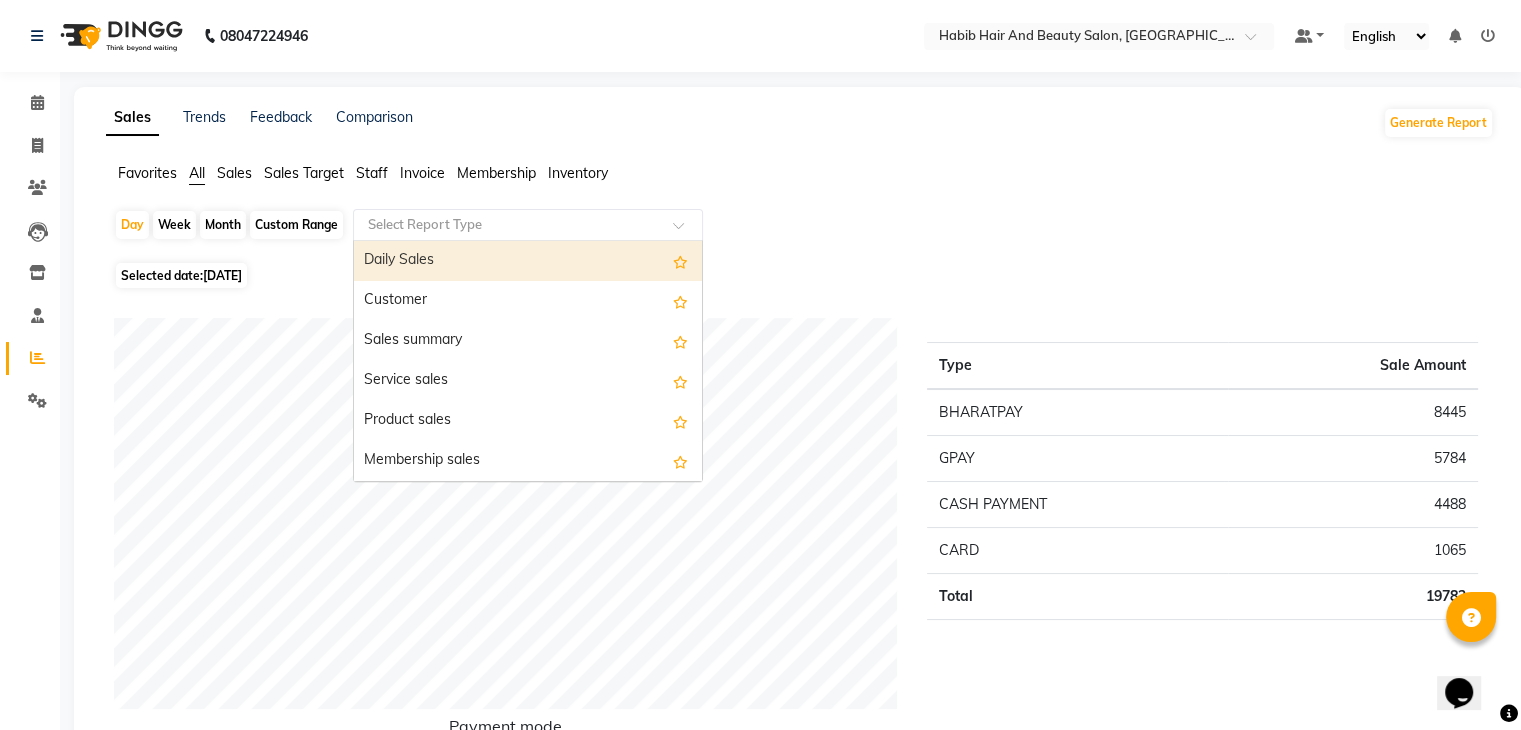 click 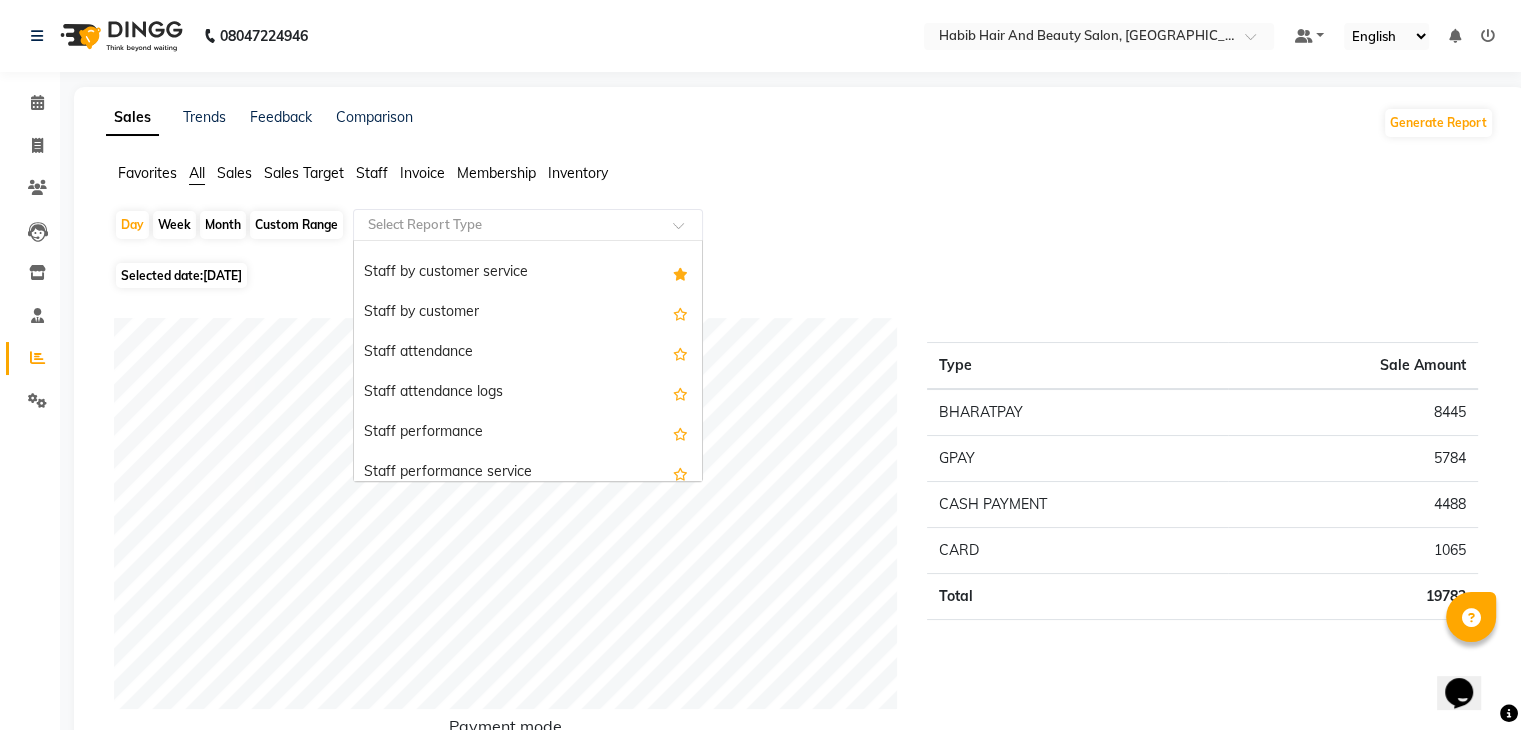 scroll, scrollTop: 867, scrollLeft: 0, axis: vertical 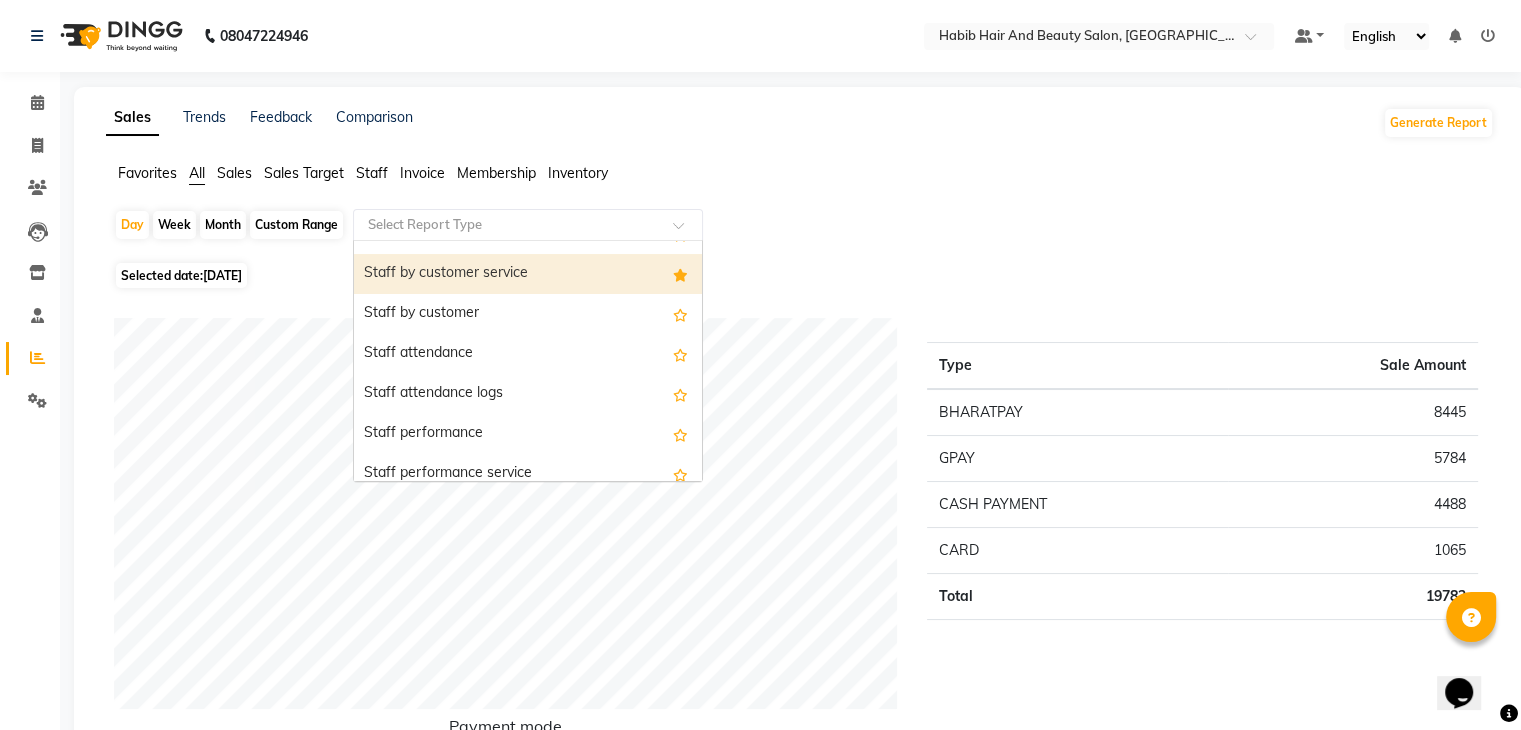 click on "Staff by customer service" at bounding box center [528, 274] 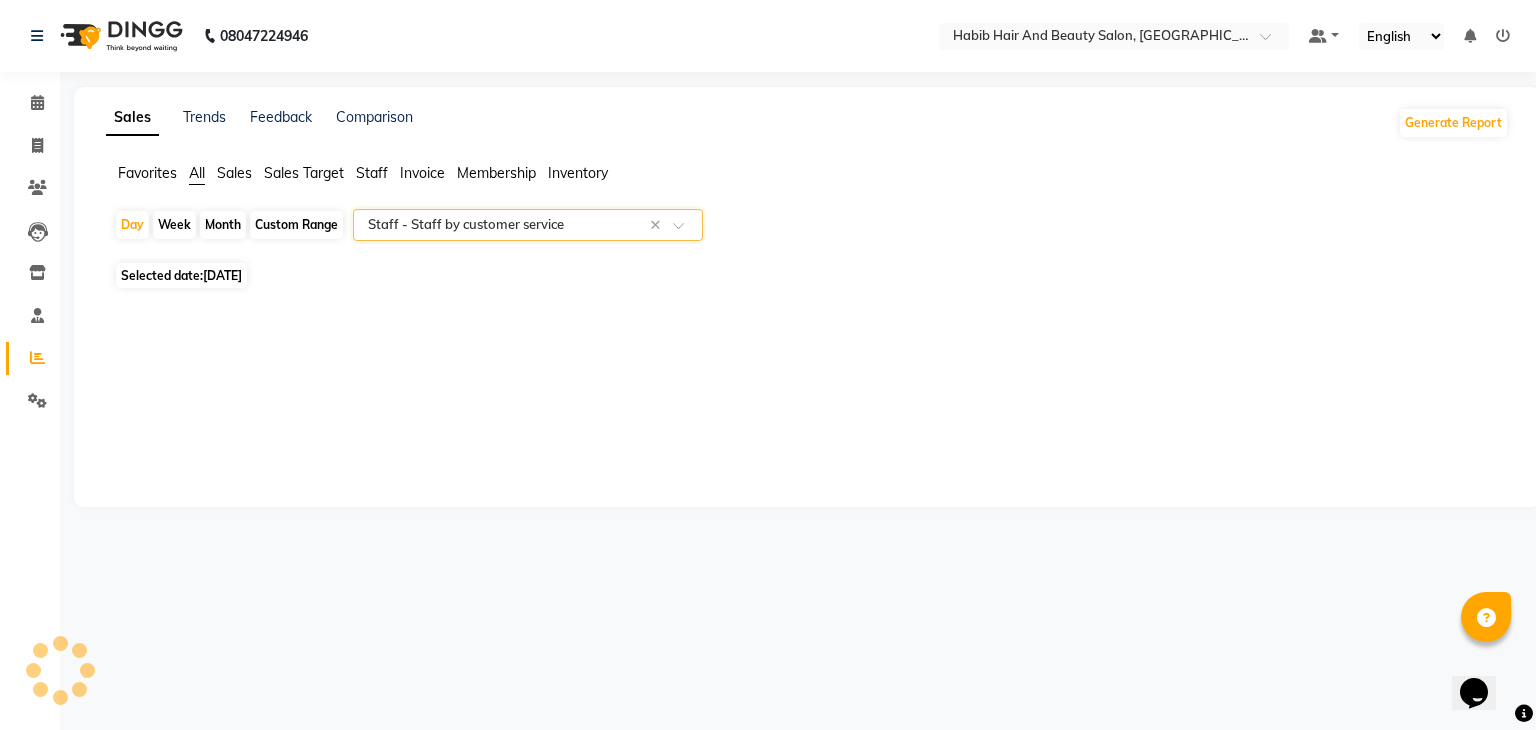 select on "csv" 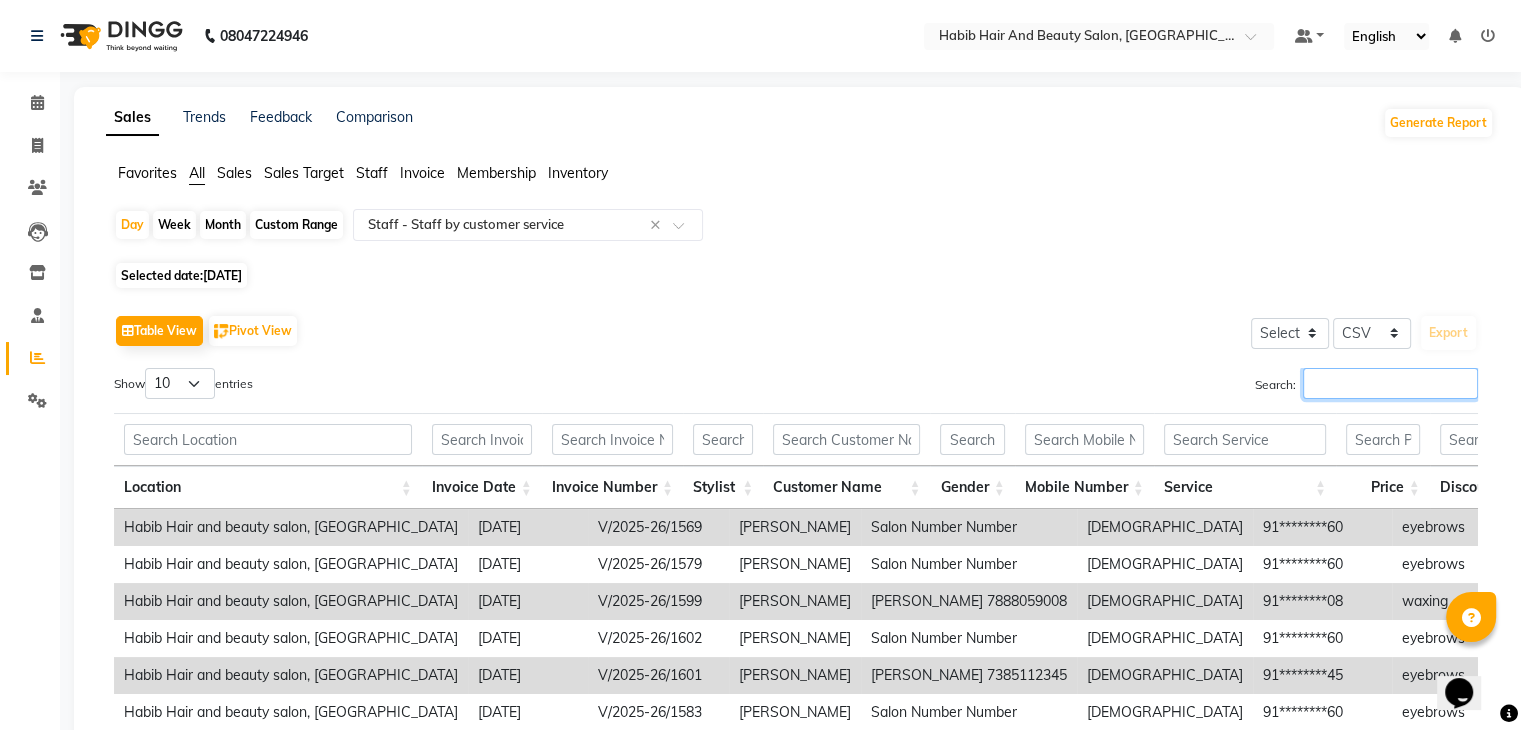 click on "Search:" at bounding box center [1390, 383] 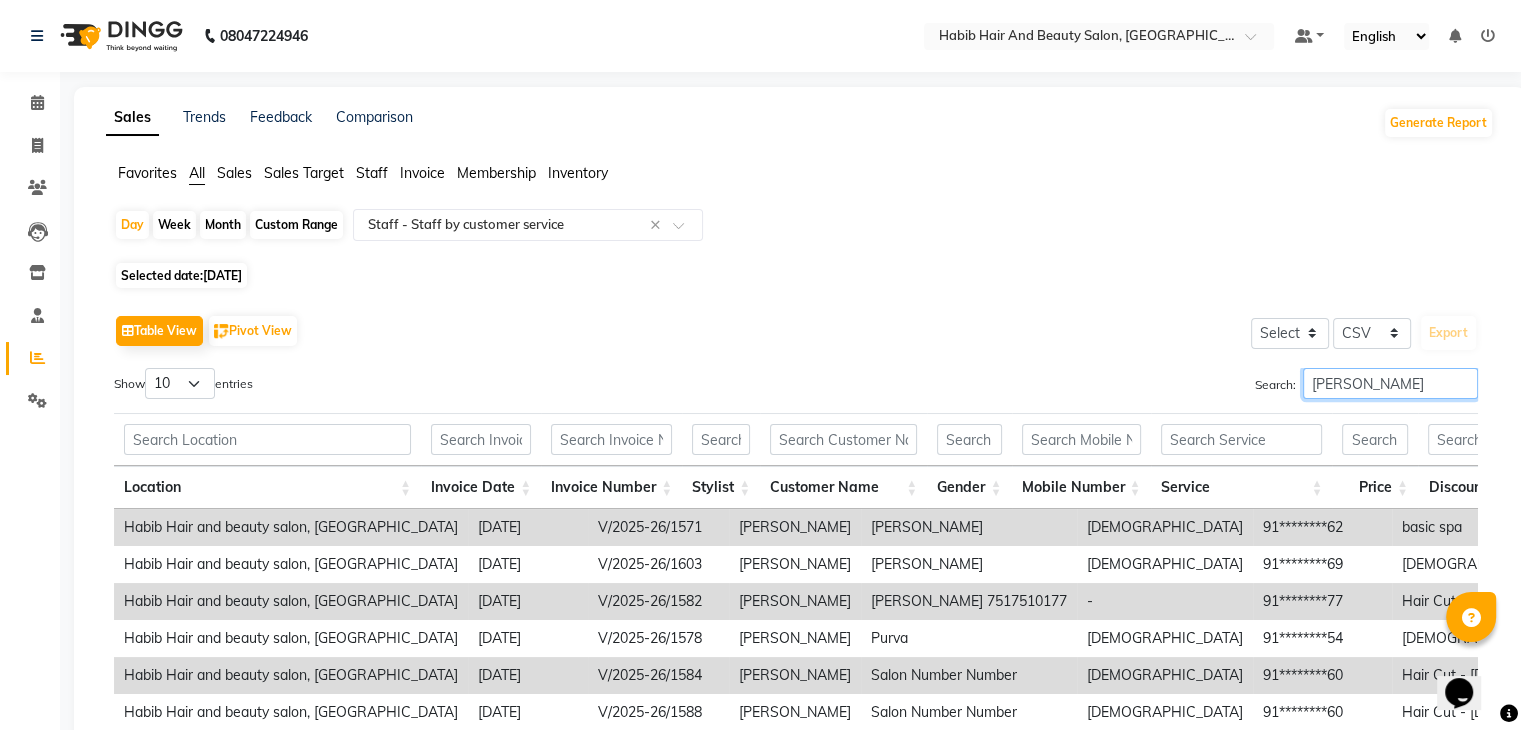 scroll, scrollTop: 217, scrollLeft: 0, axis: vertical 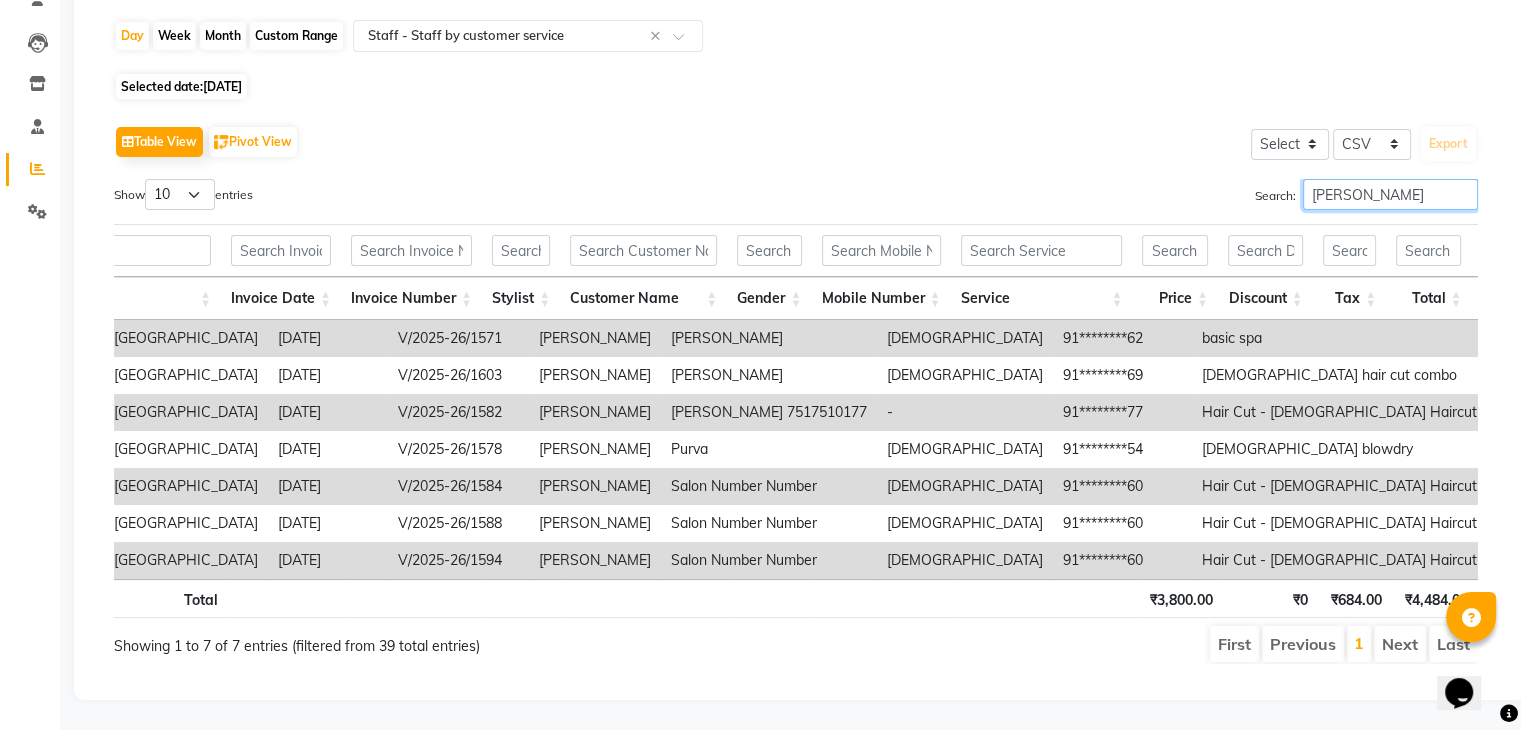 click on "[PERSON_NAME]" at bounding box center [1390, 194] 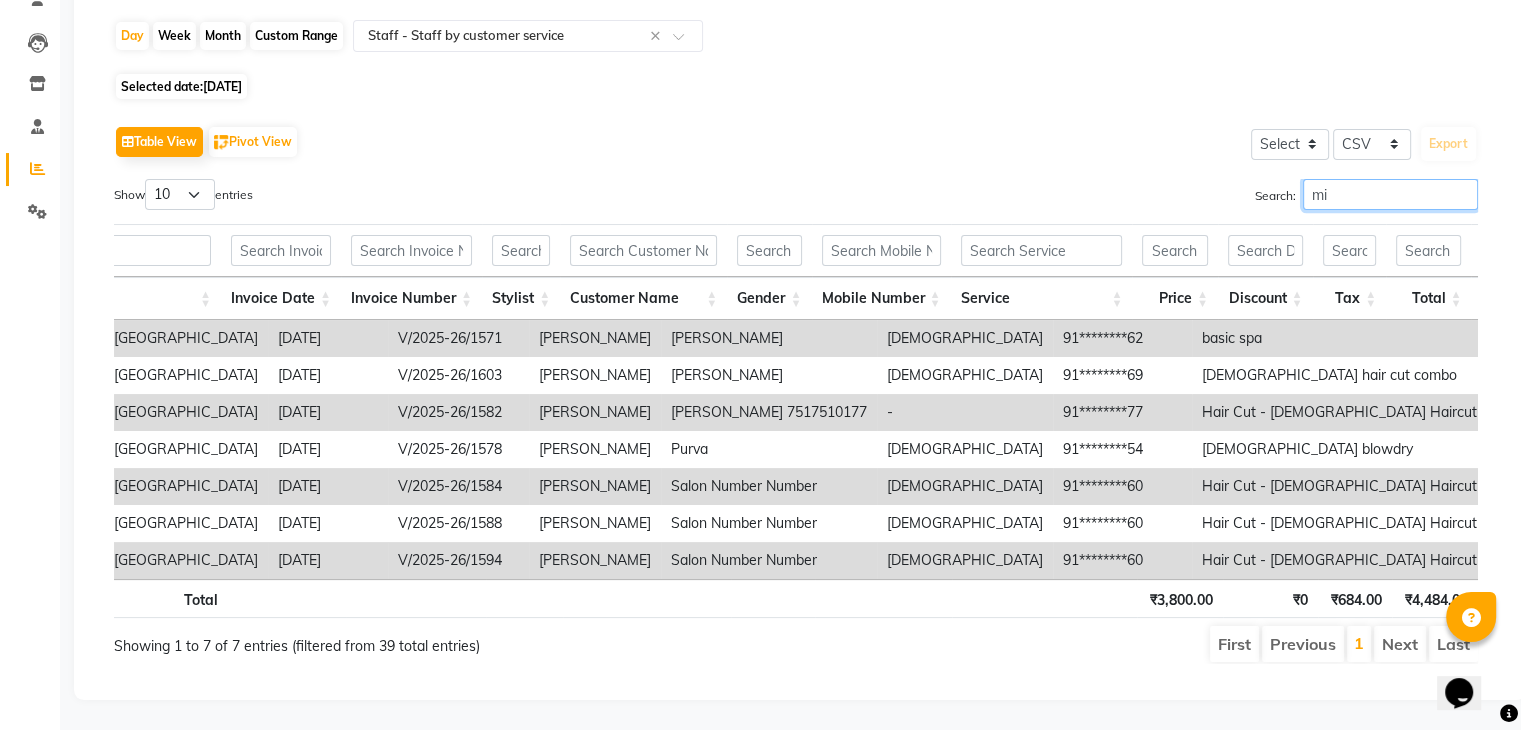 type on "m" 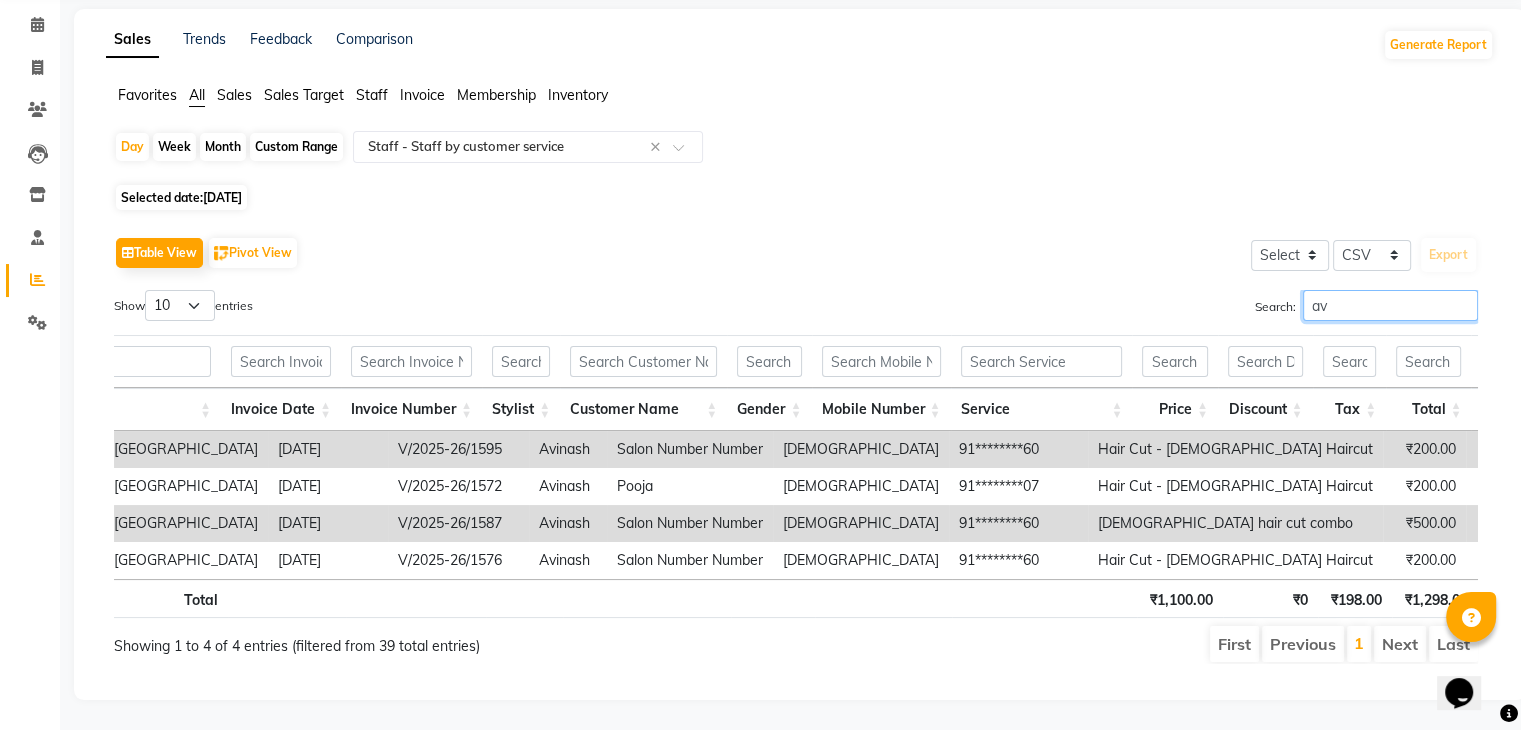 type on "a" 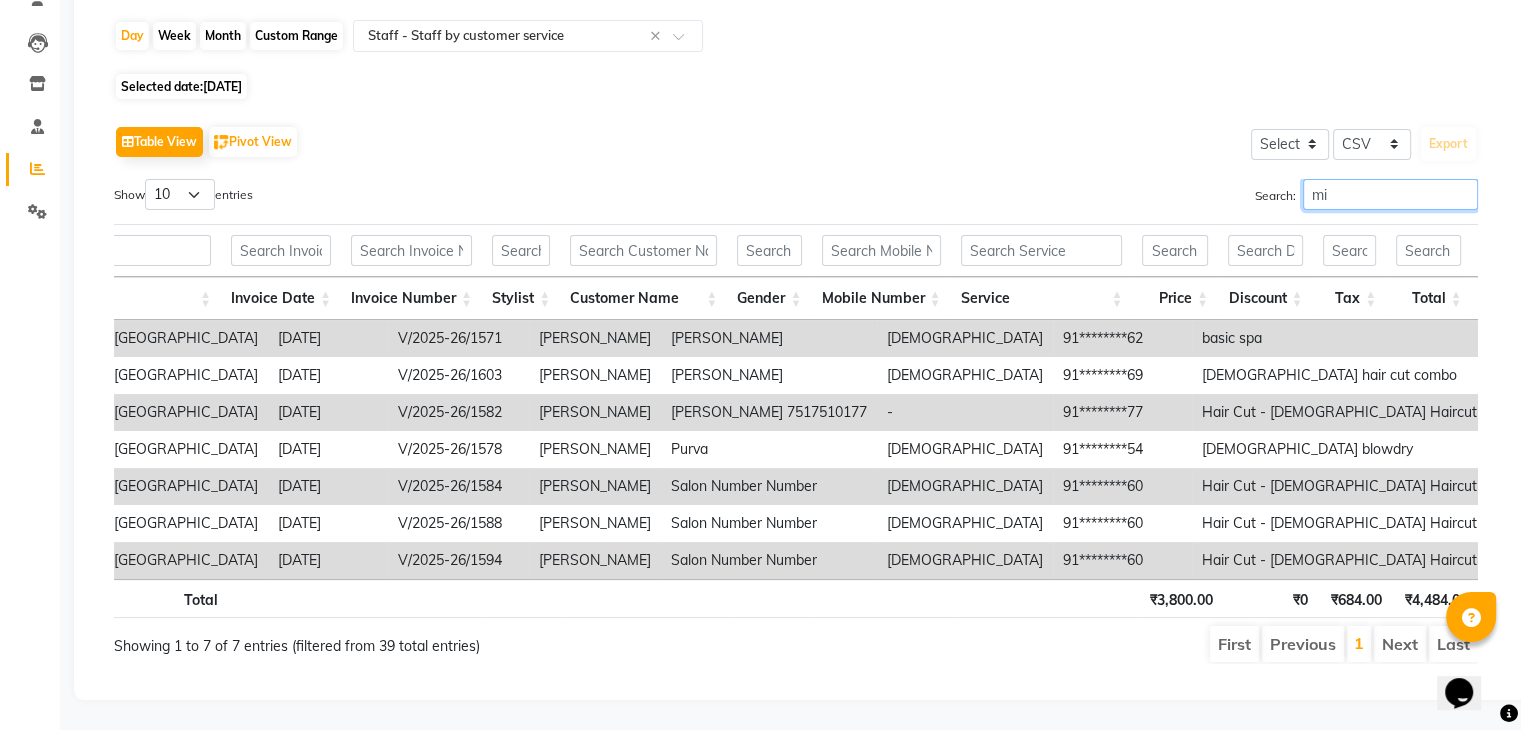 type on "m" 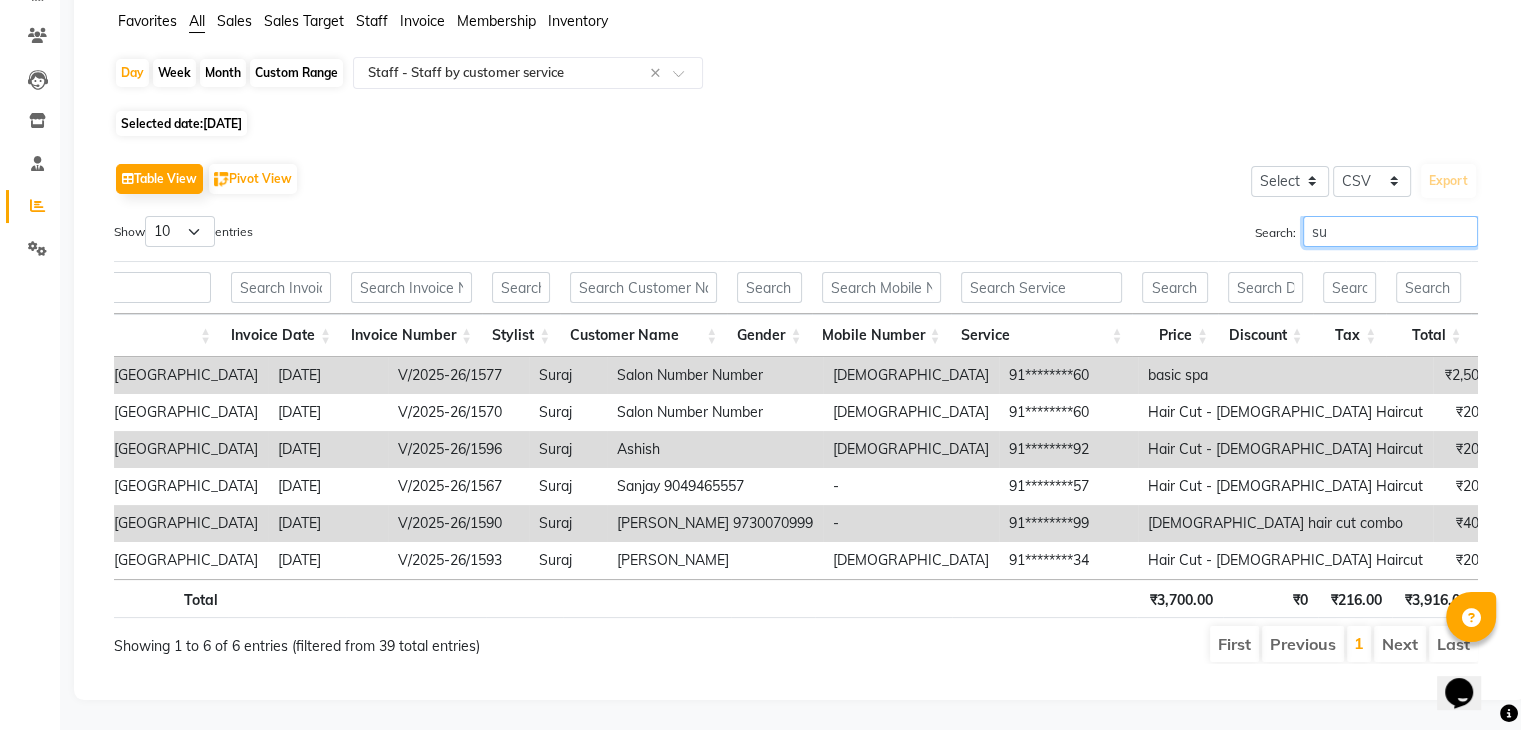 type on "s" 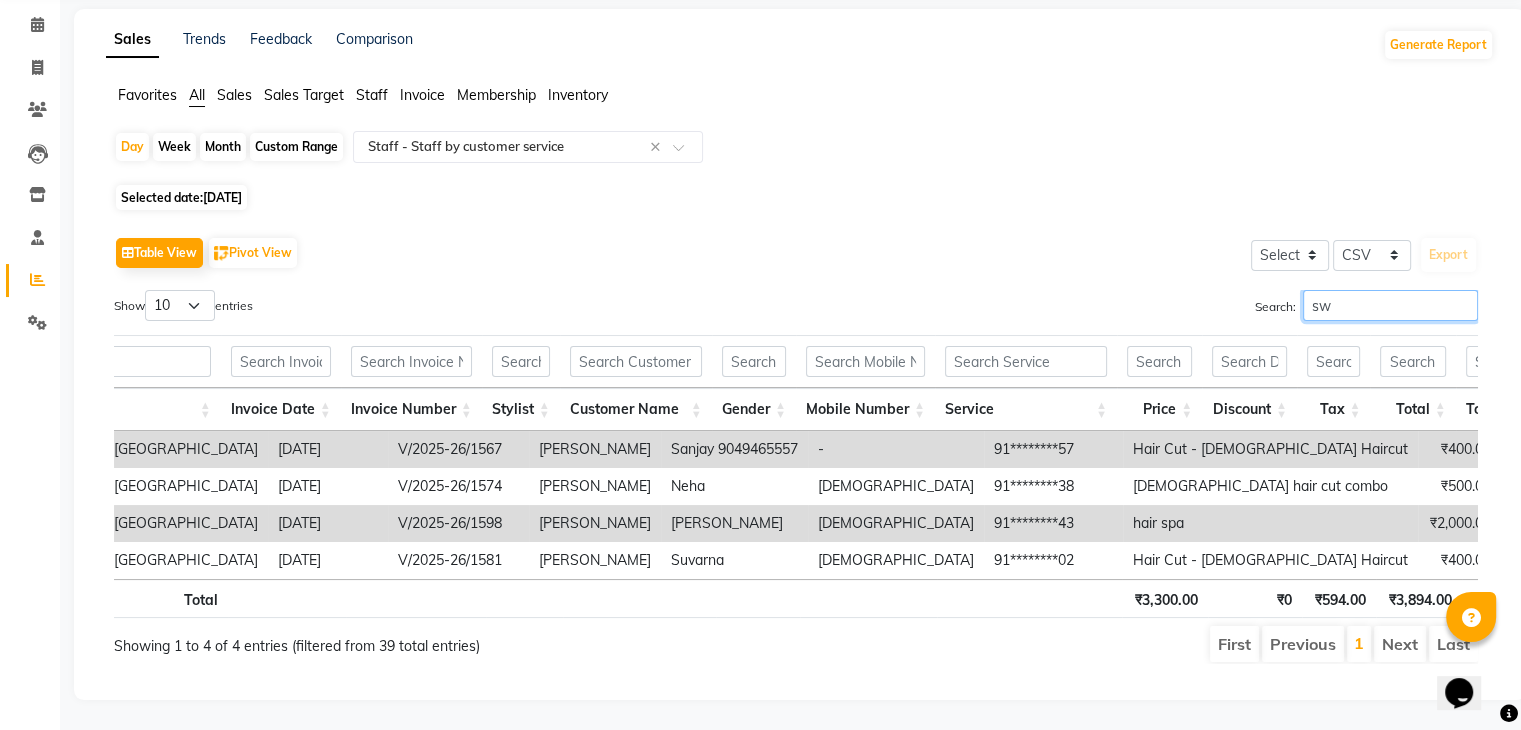 type on "s" 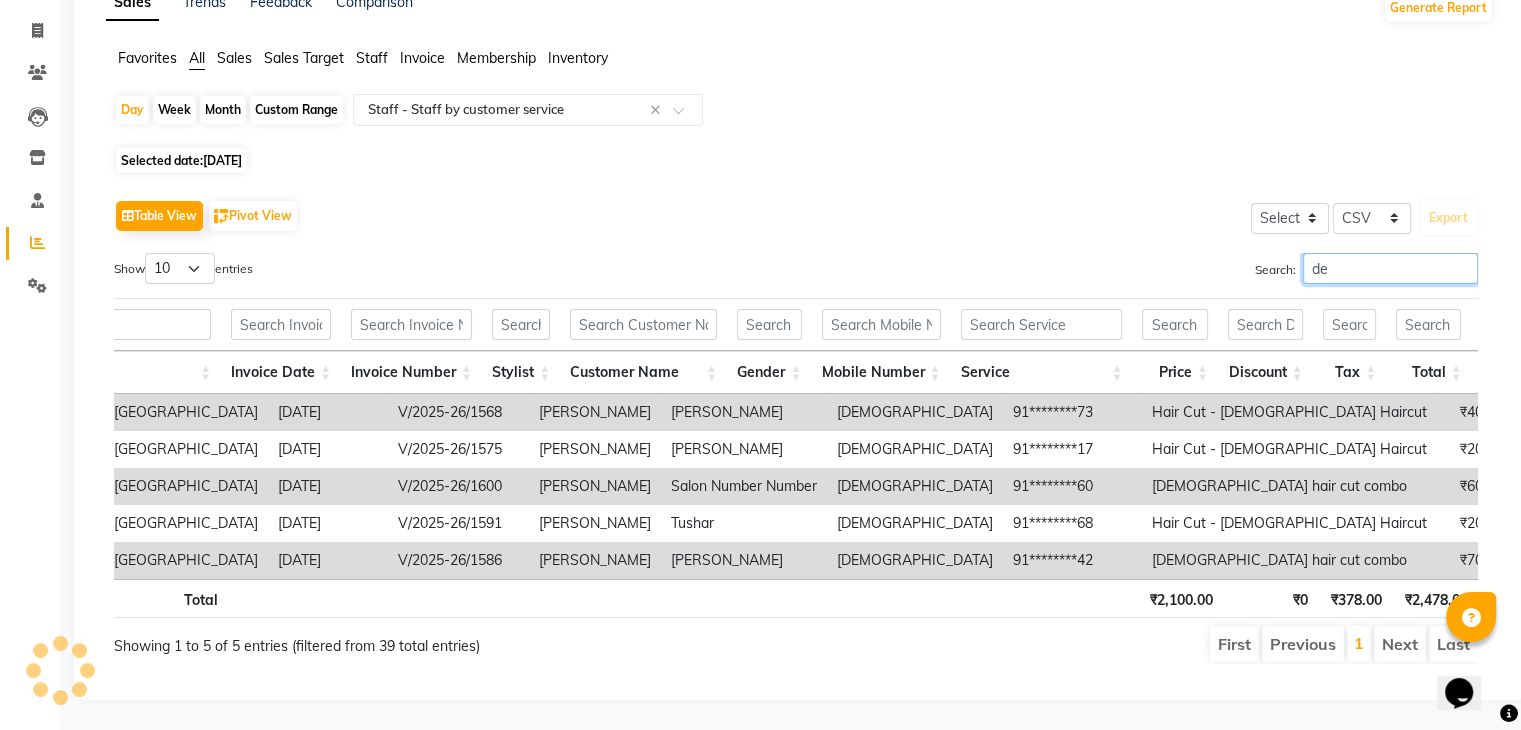 scroll, scrollTop: 144, scrollLeft: 0, axis: vertical 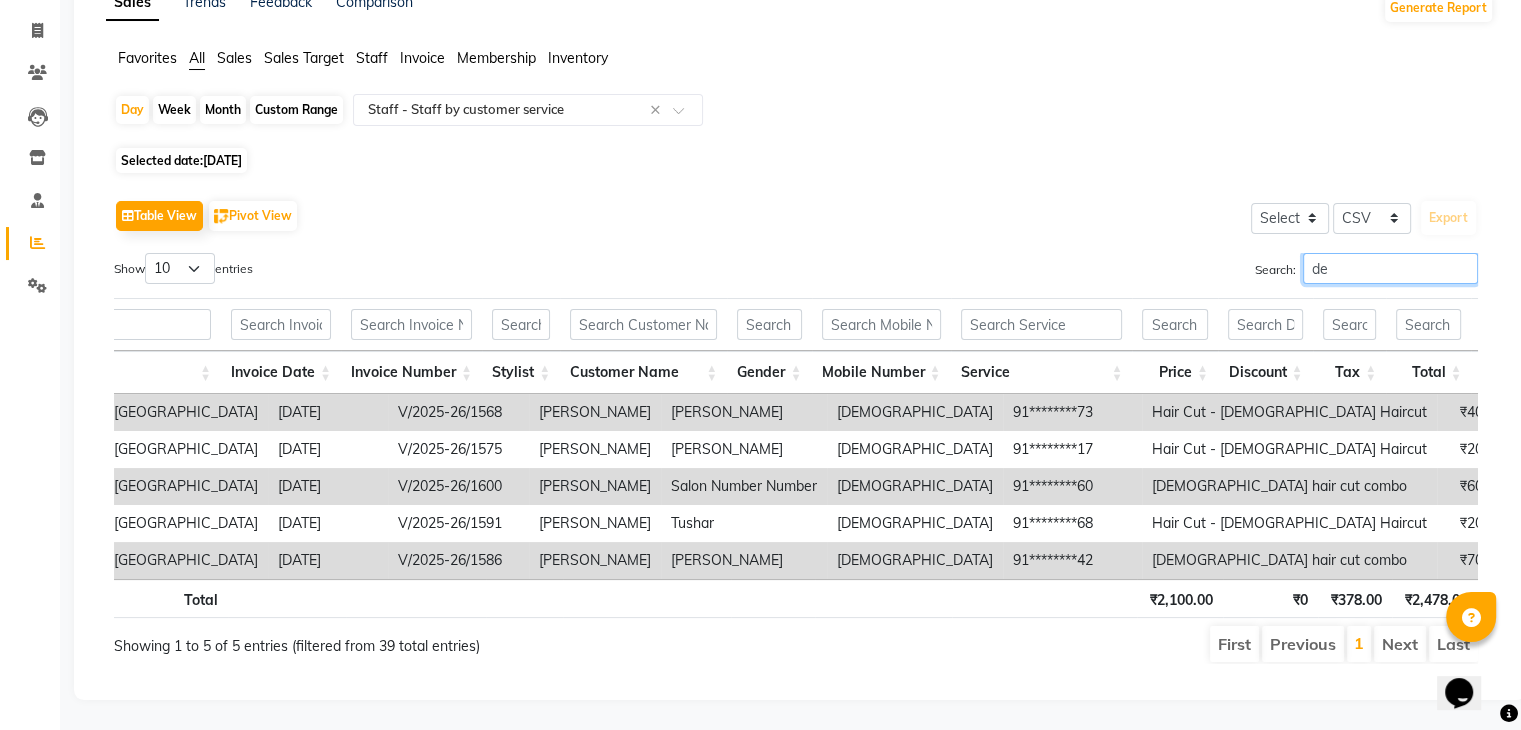 type on "d" 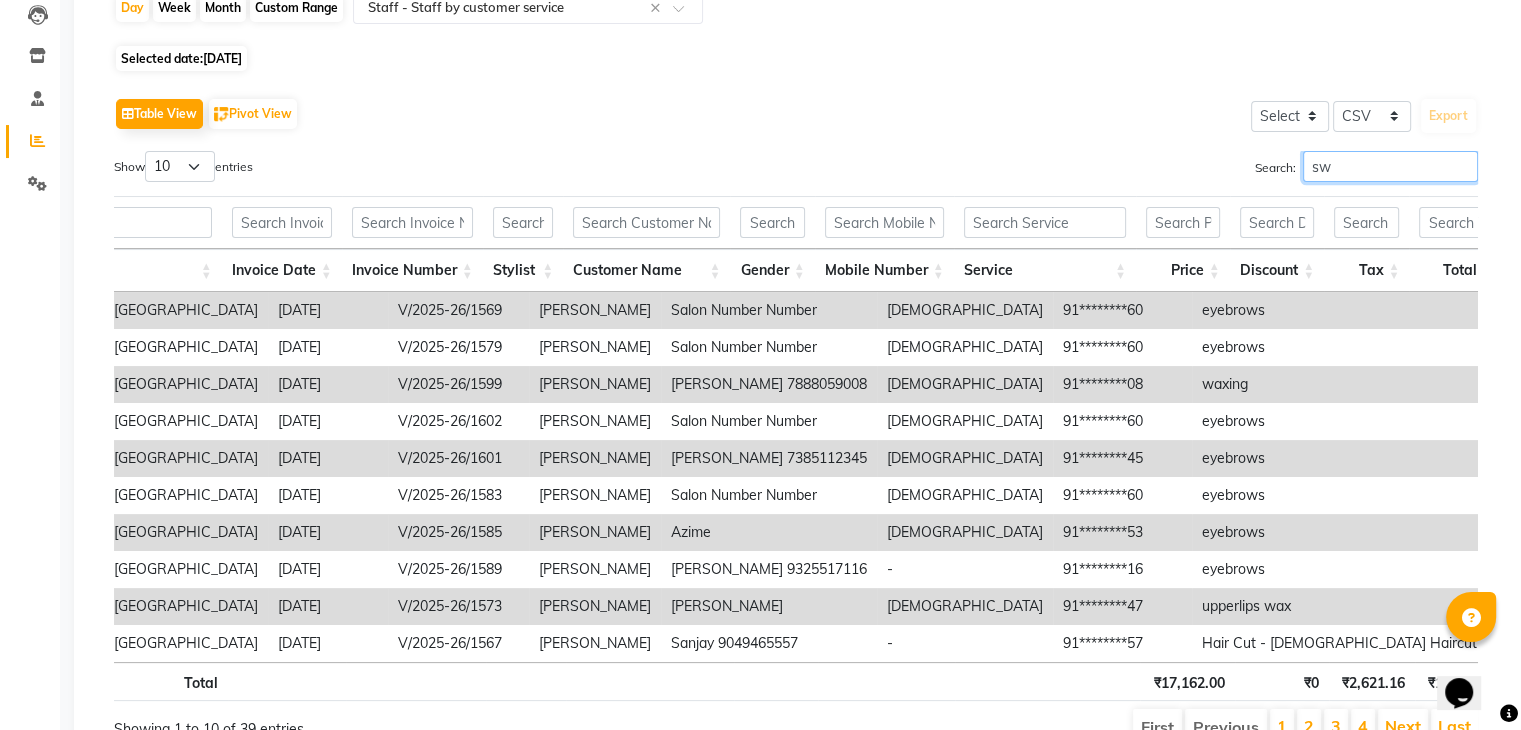 scroll, scrollTop: 107, scrollLeft: 0, axis: vertical 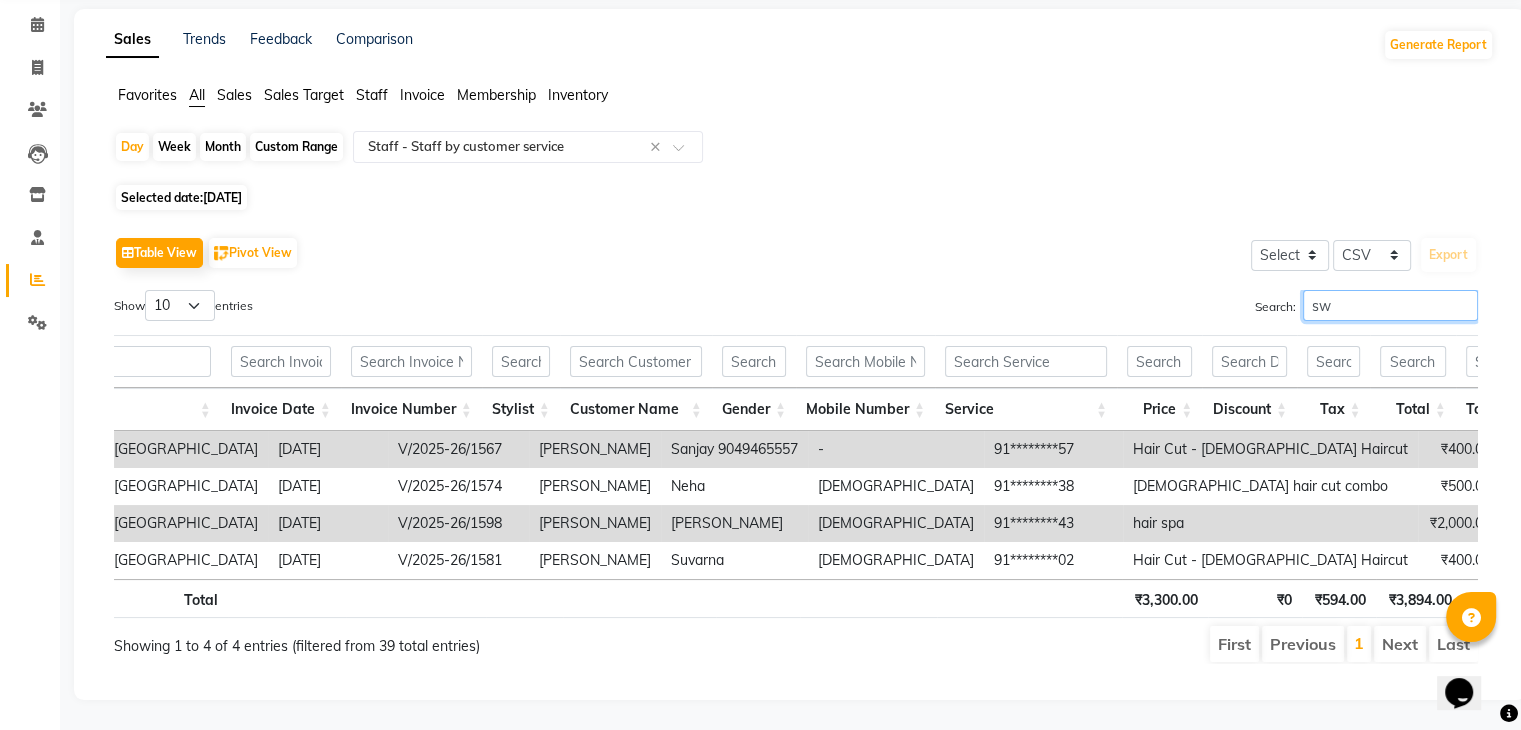 type on "s" 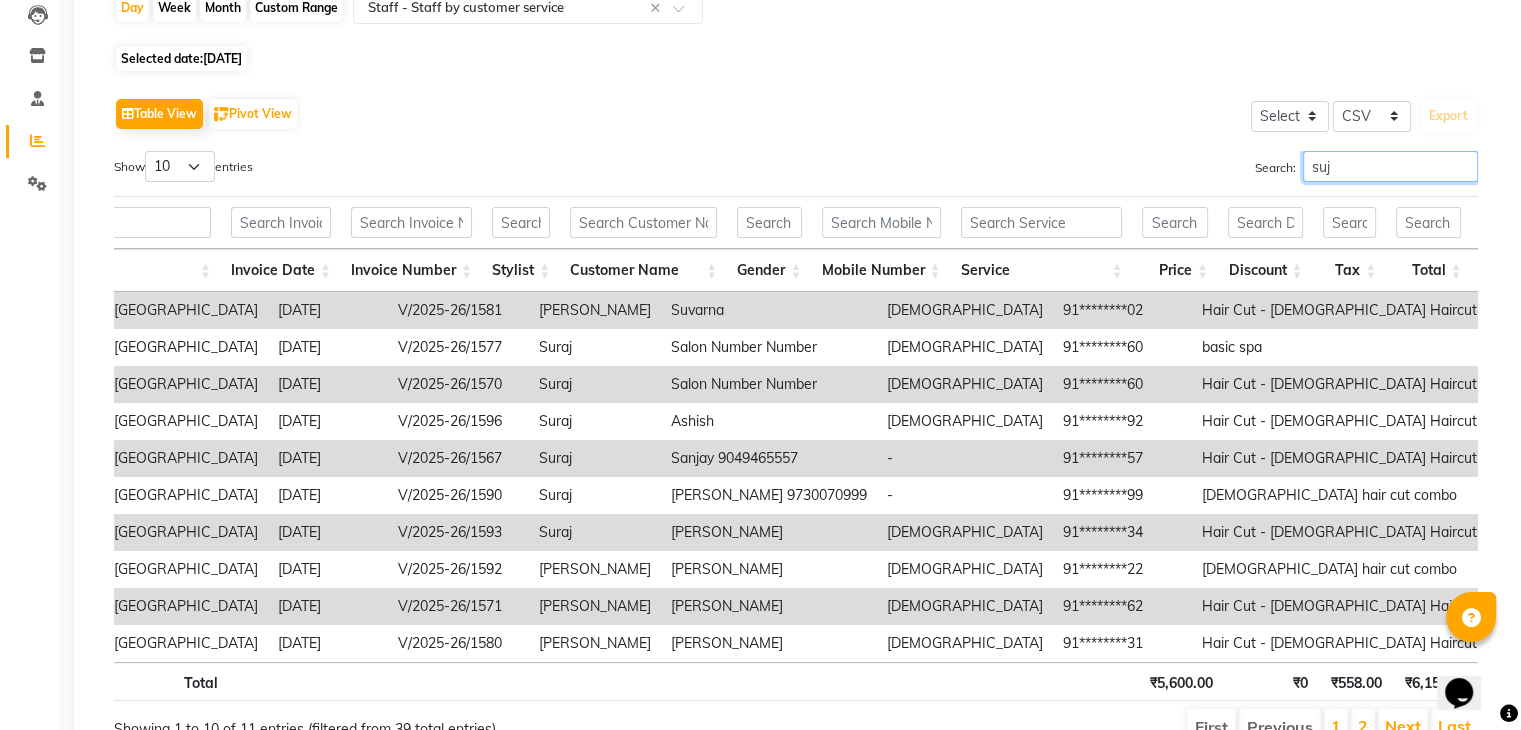 scroll, scrollTop: 107, scrollLeft: 0, axis: vertical 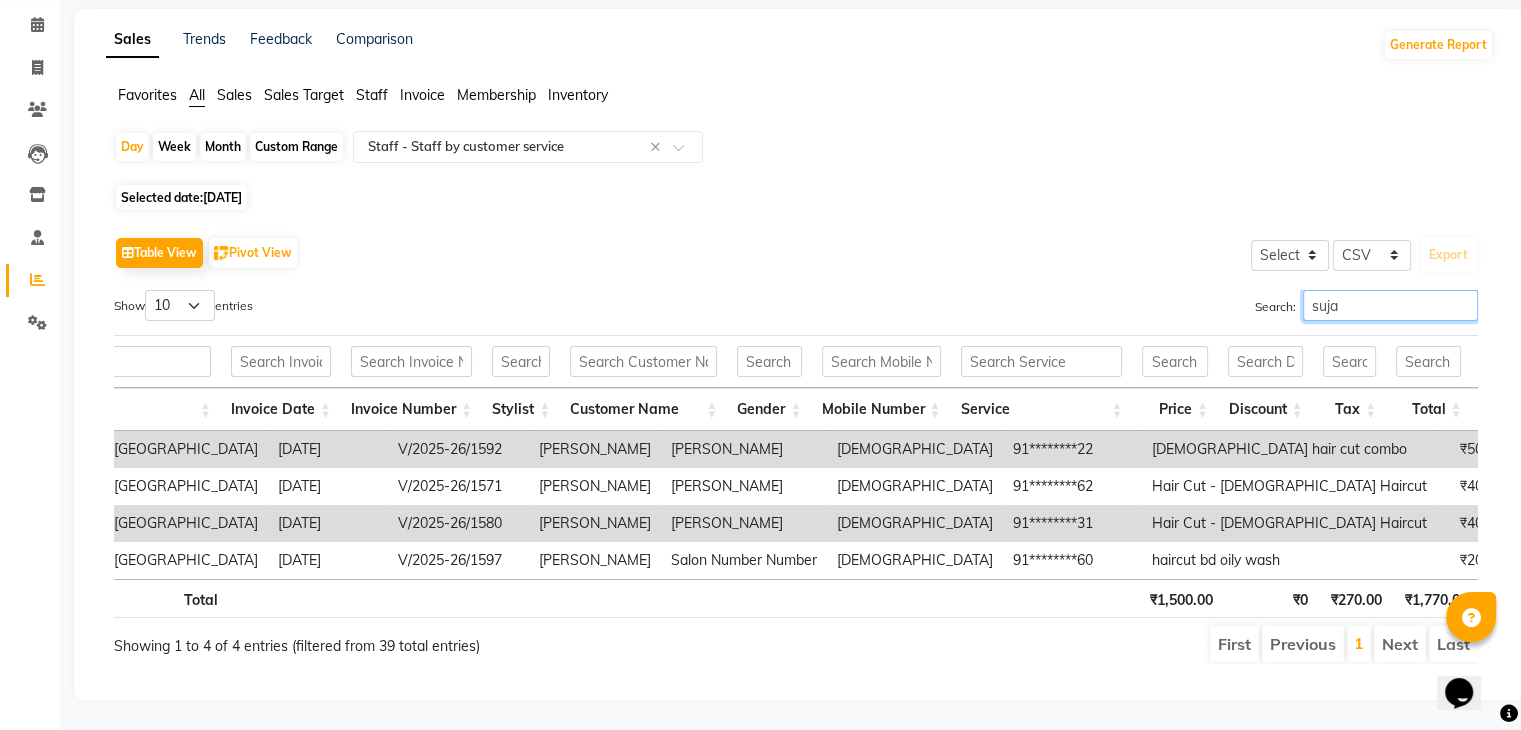 type on "suja" 